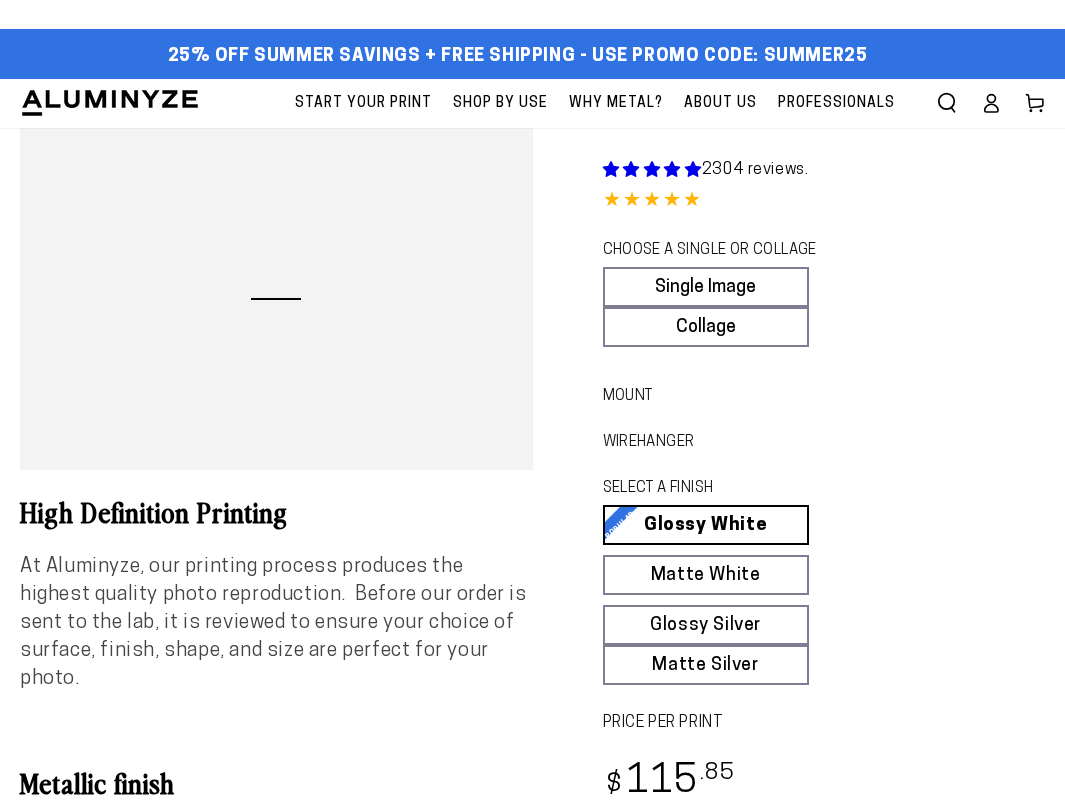 scroll, scrollTop: 0, scrollLeft: 0, axis: both 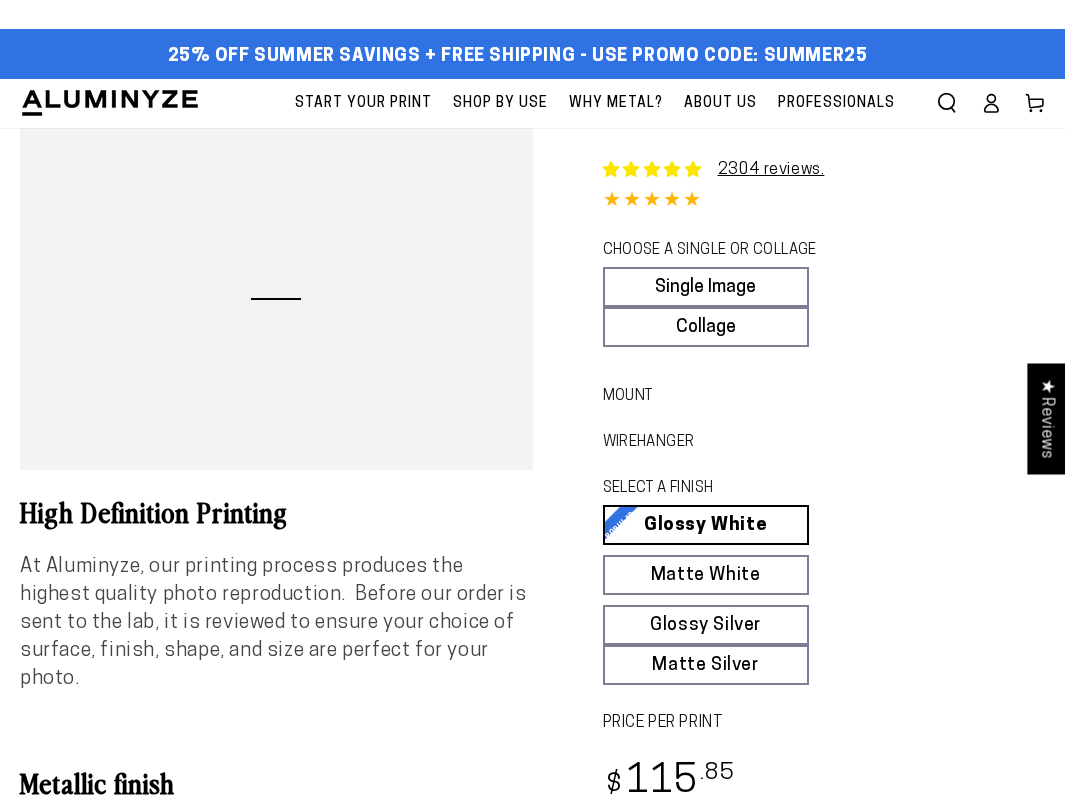 select on "**********" 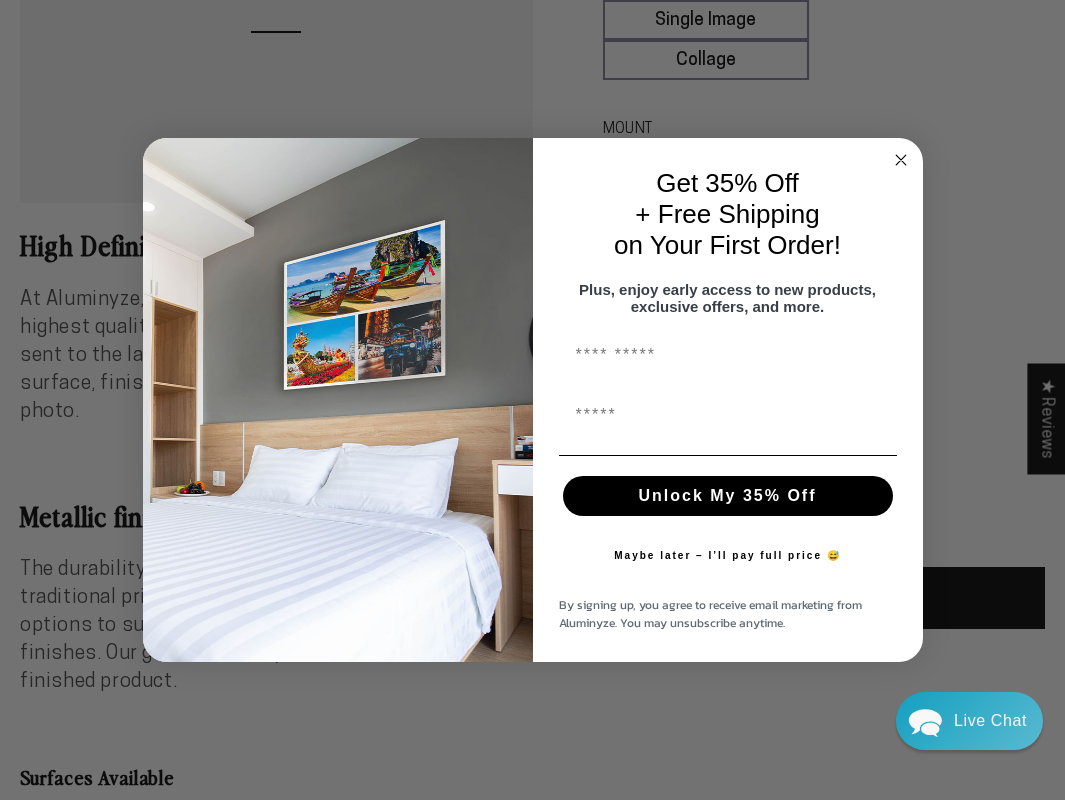 scroll, scrollTop: 0, scrollLeft: 0, axis: both 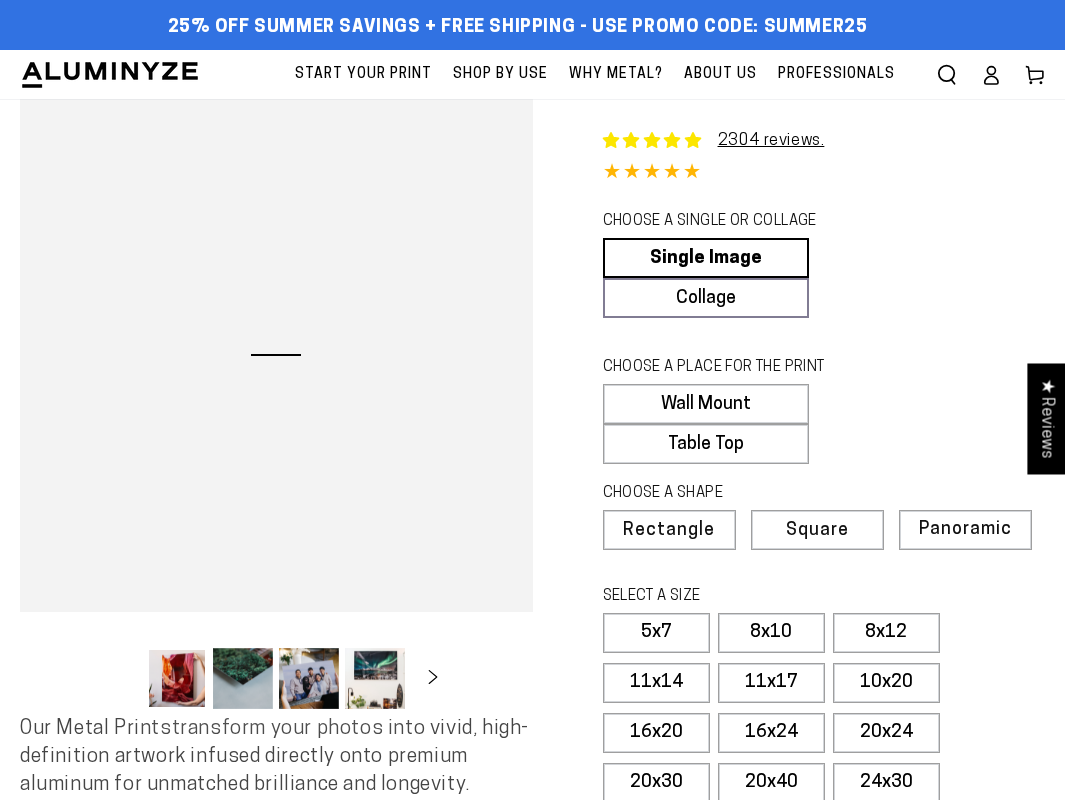select on "**********" 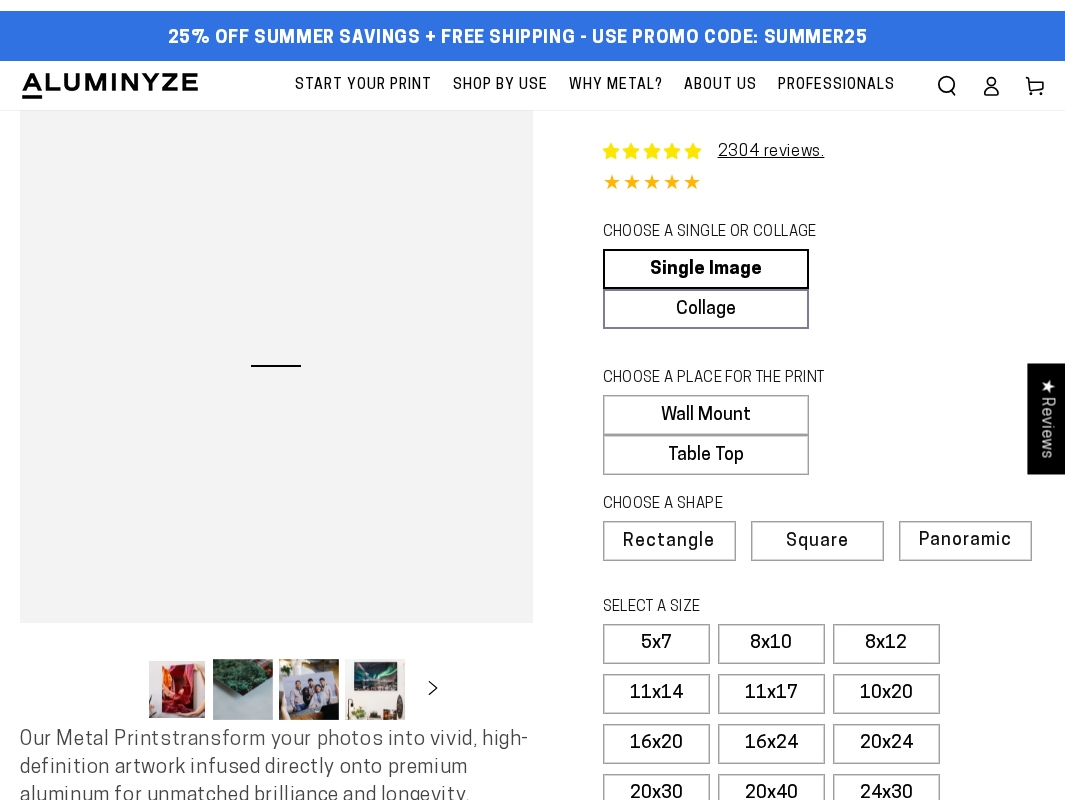 scroll, scrollTop: 0, scrollLeft: 0, axis: both 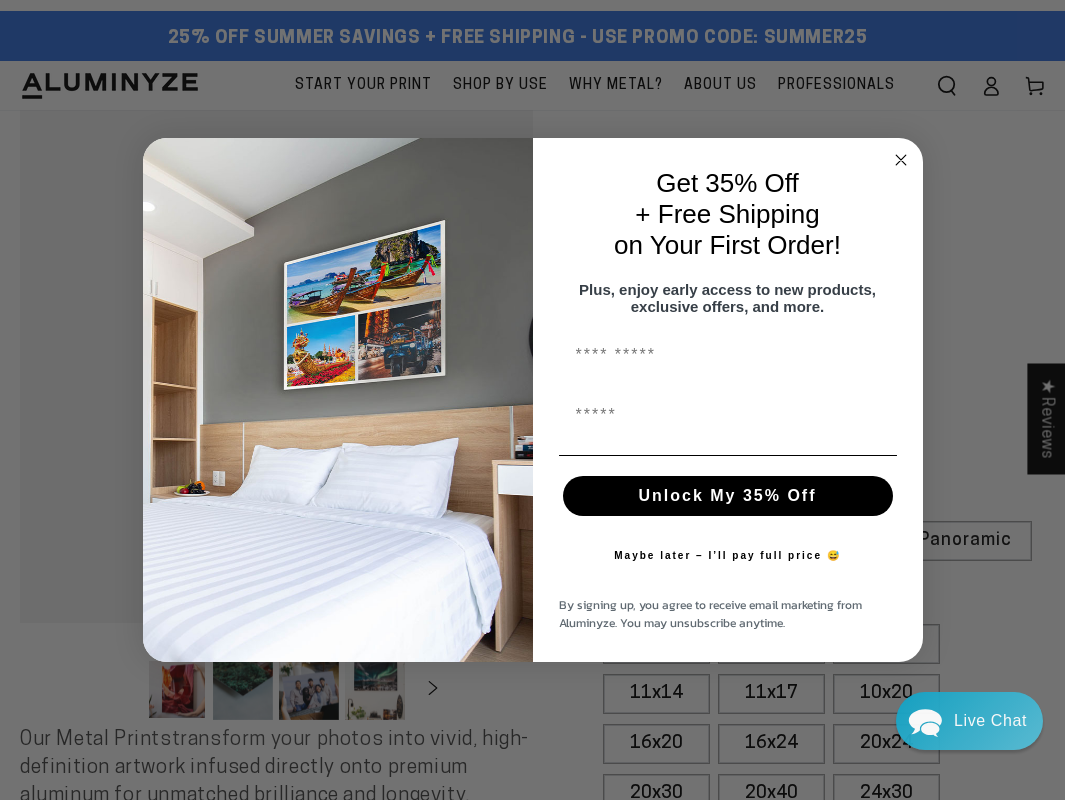 click 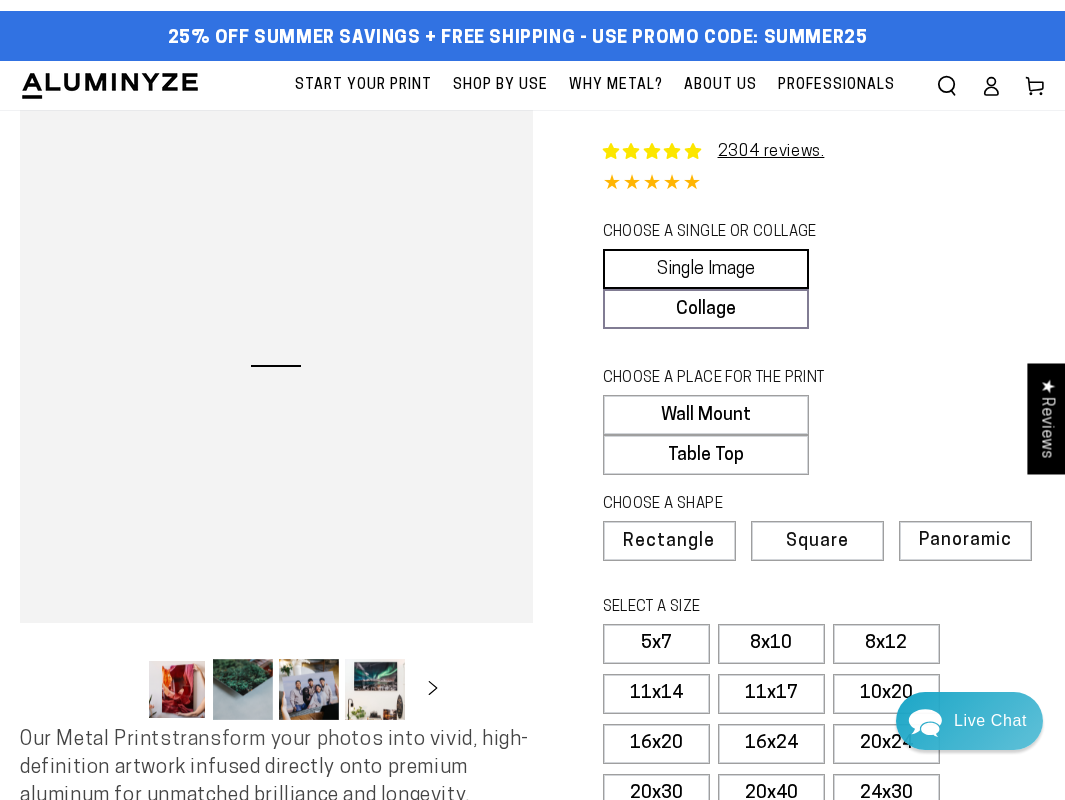 click on "Single Image" at bounding box center [706, 269] 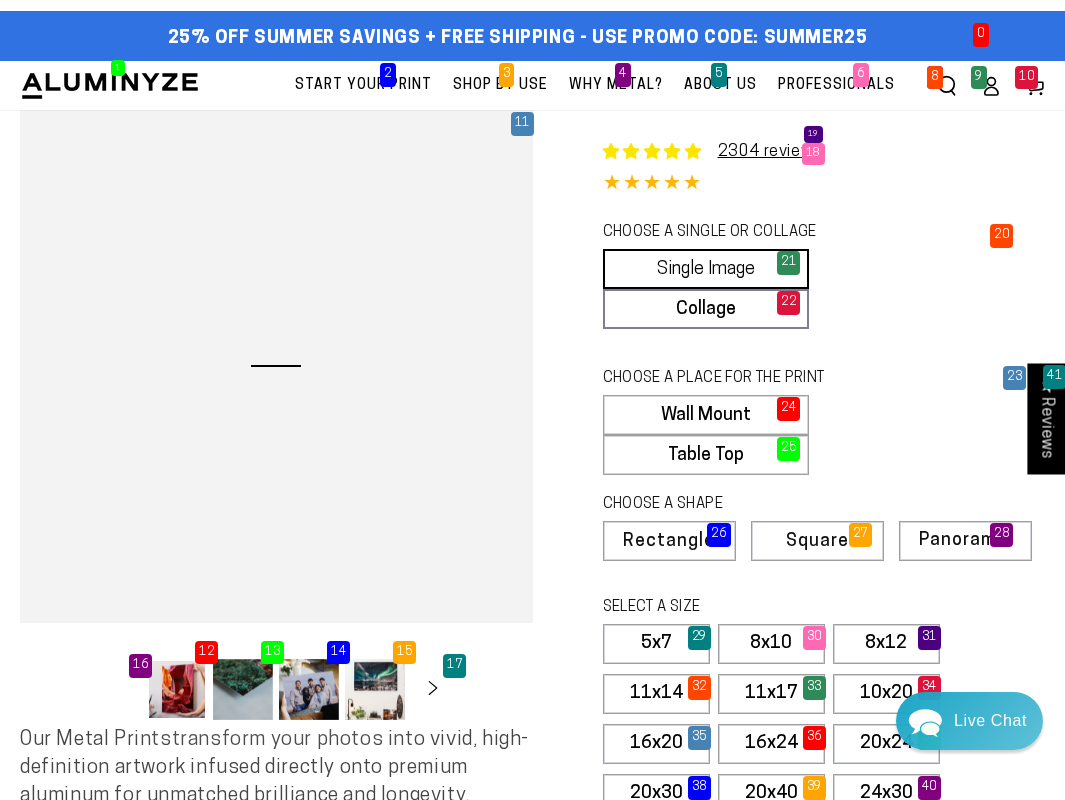 scroll, scrollTop: 74, scrollLeft: 0, axis: vertical 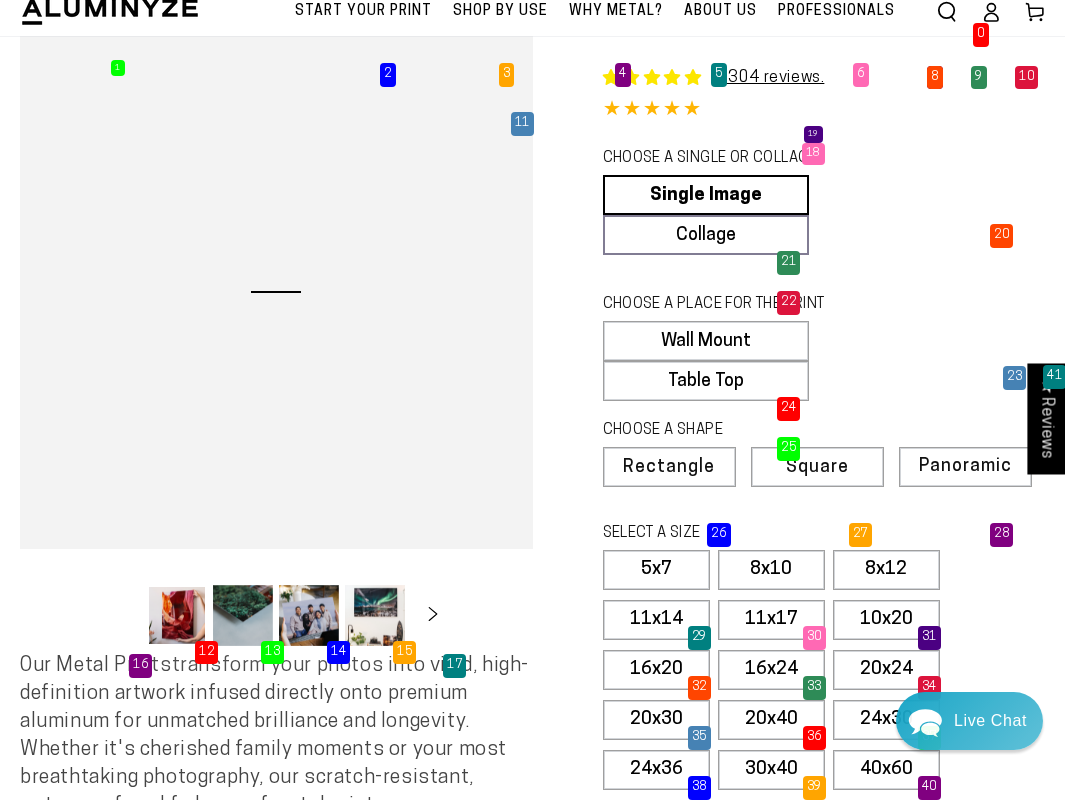 click on "SELECT A SIZE" at bounding box center (732, 534) 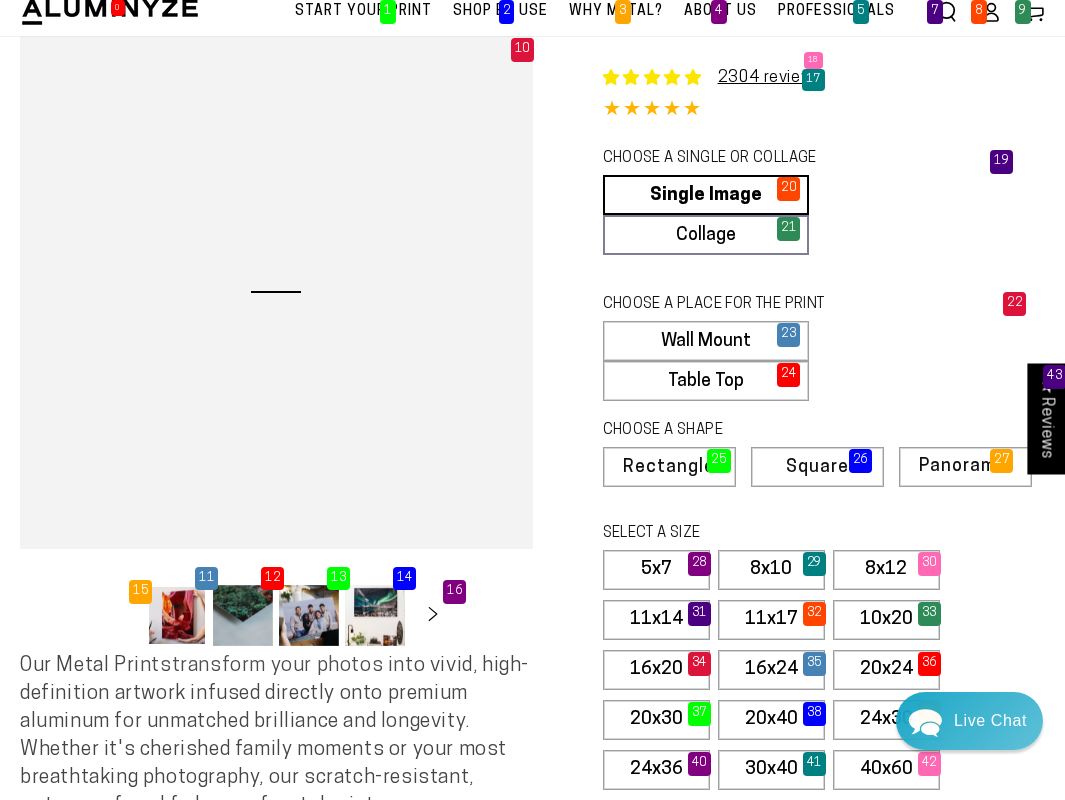click on "10x20" at bounding box center (886, 620) 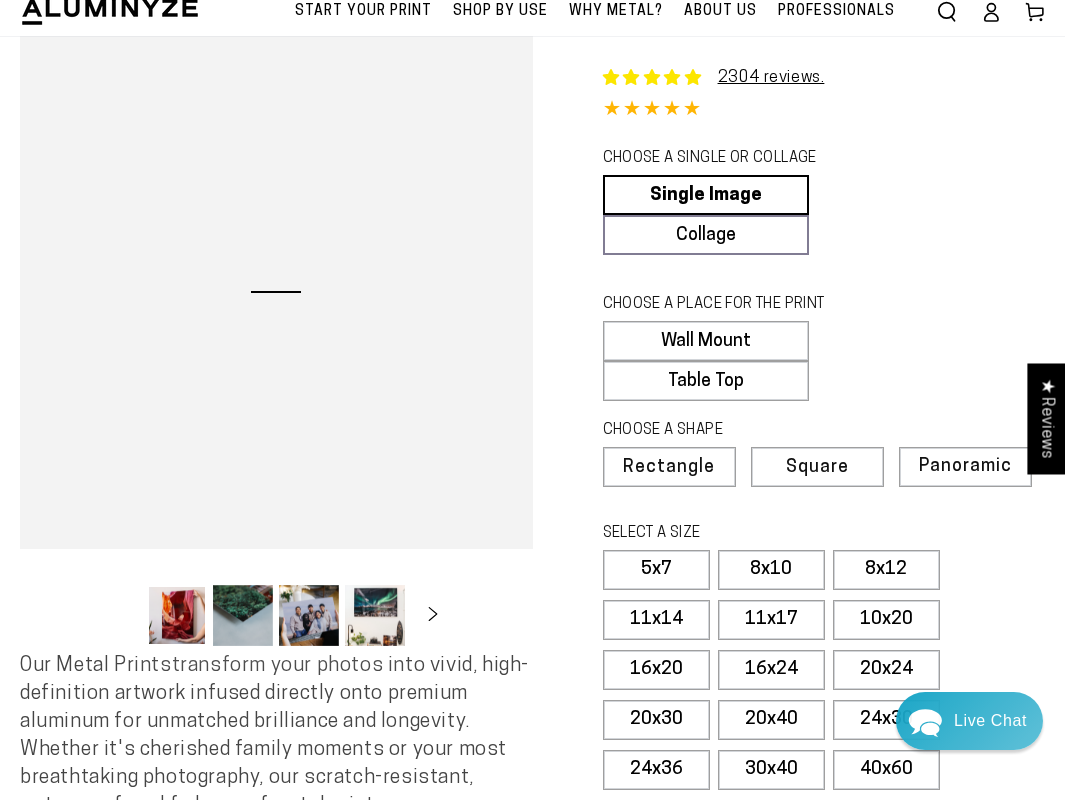 click 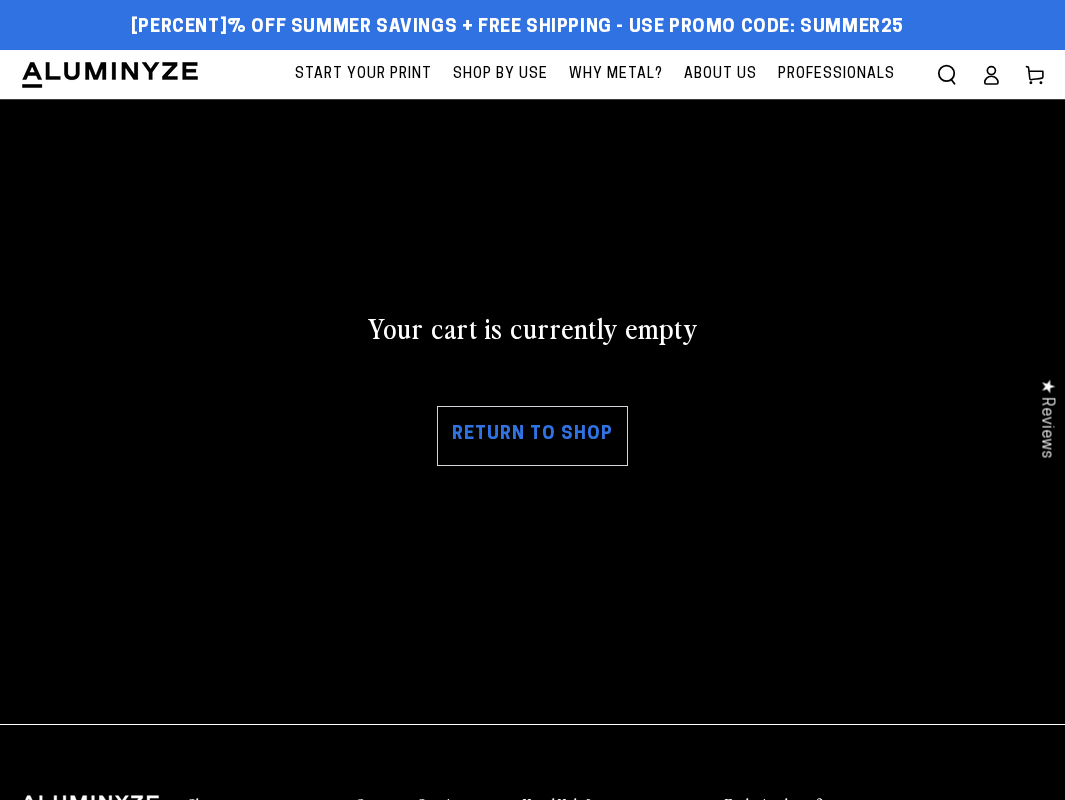 scroll, scrollTop: 0, scrollLeft: 0, axis: both 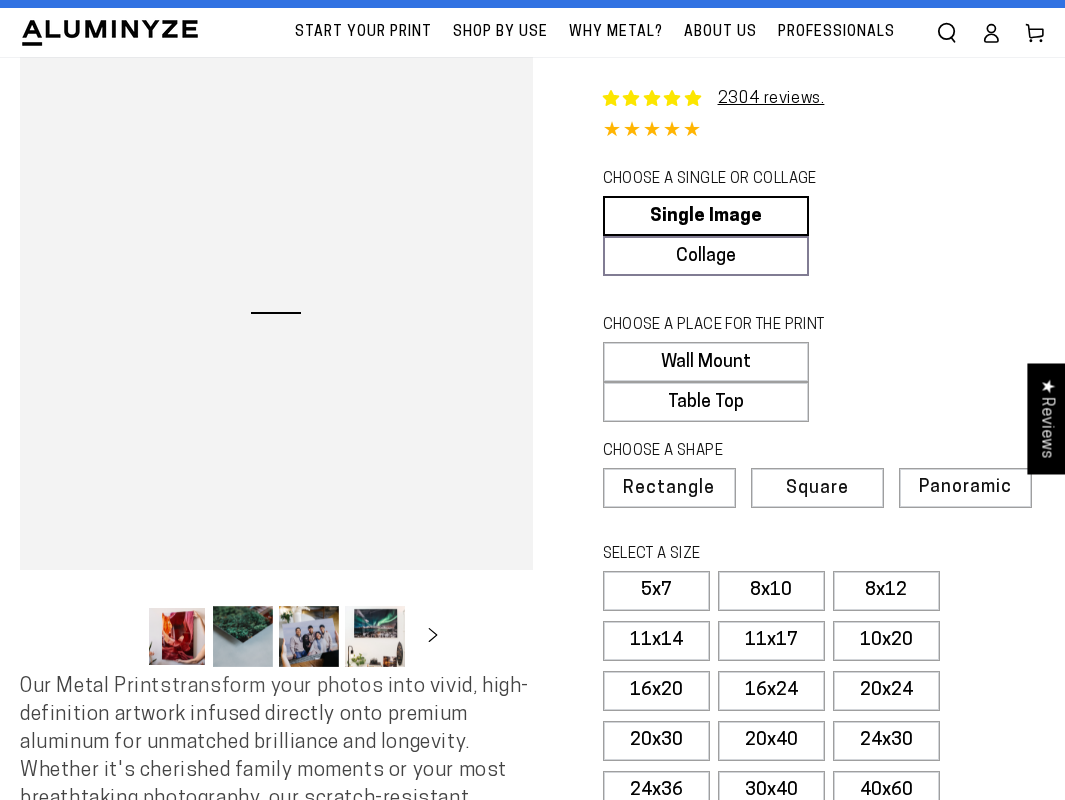 select on "**********" 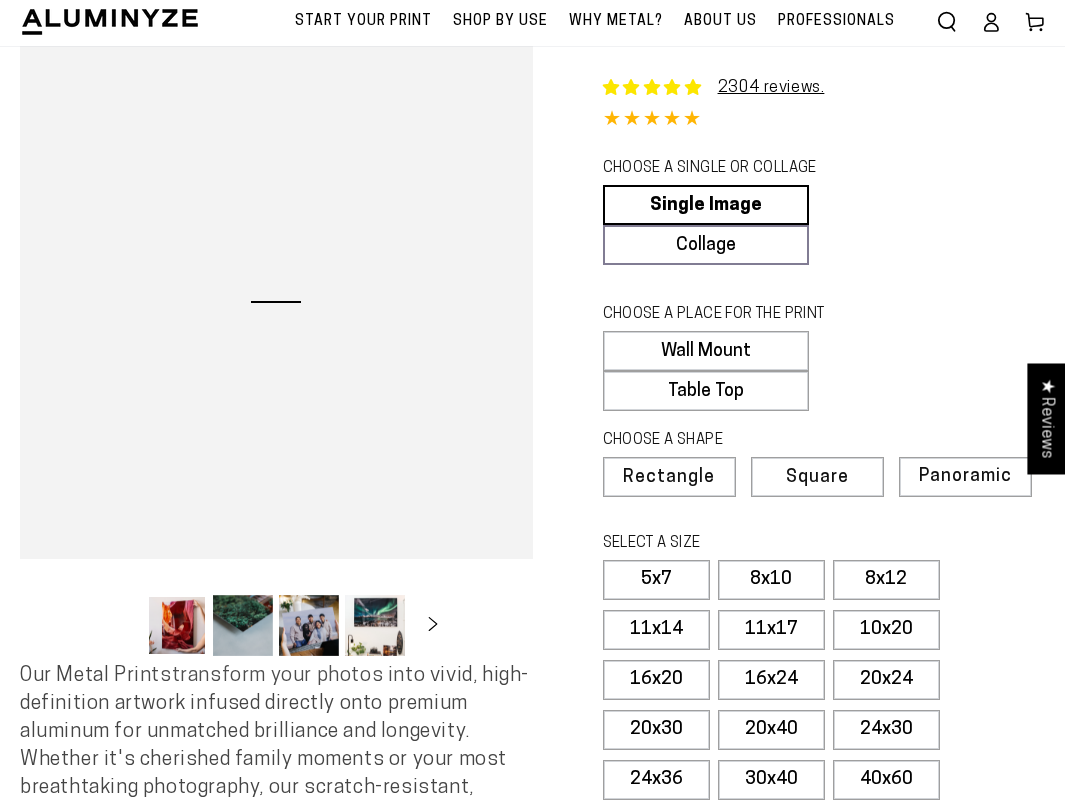scroll, scrollTop: 0, scrollLeft: 0, axis: both 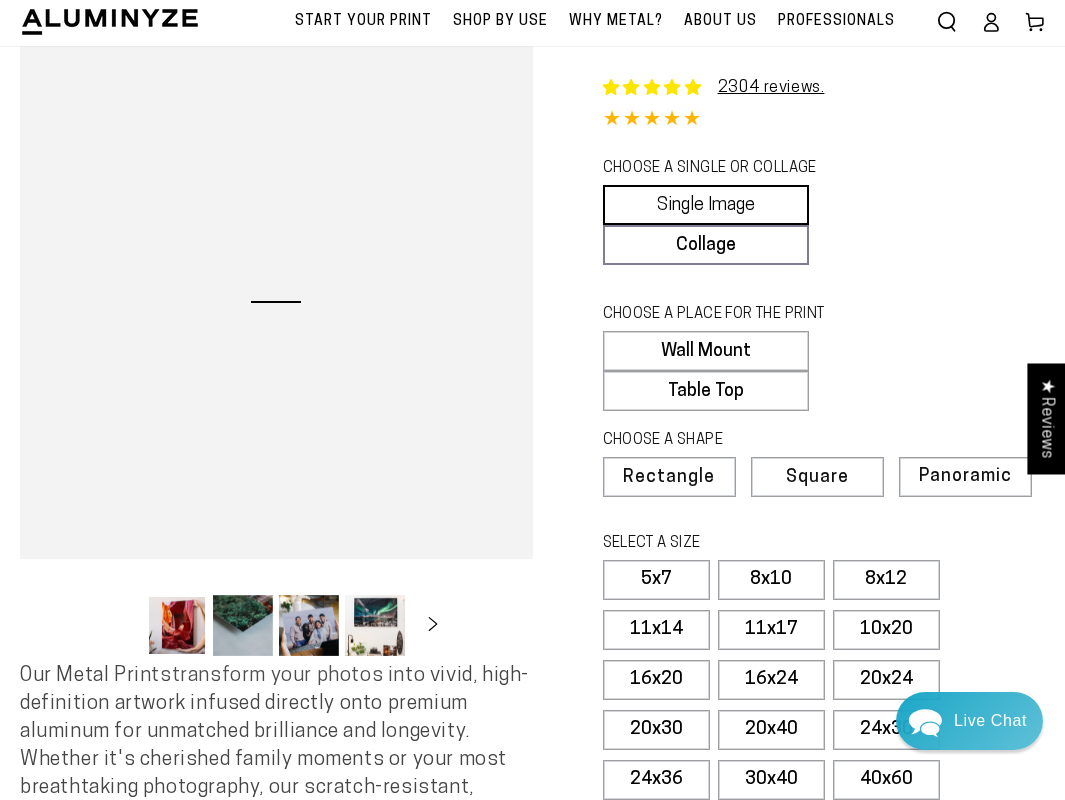 click on "Single Image" at bounding box center (706, 205) 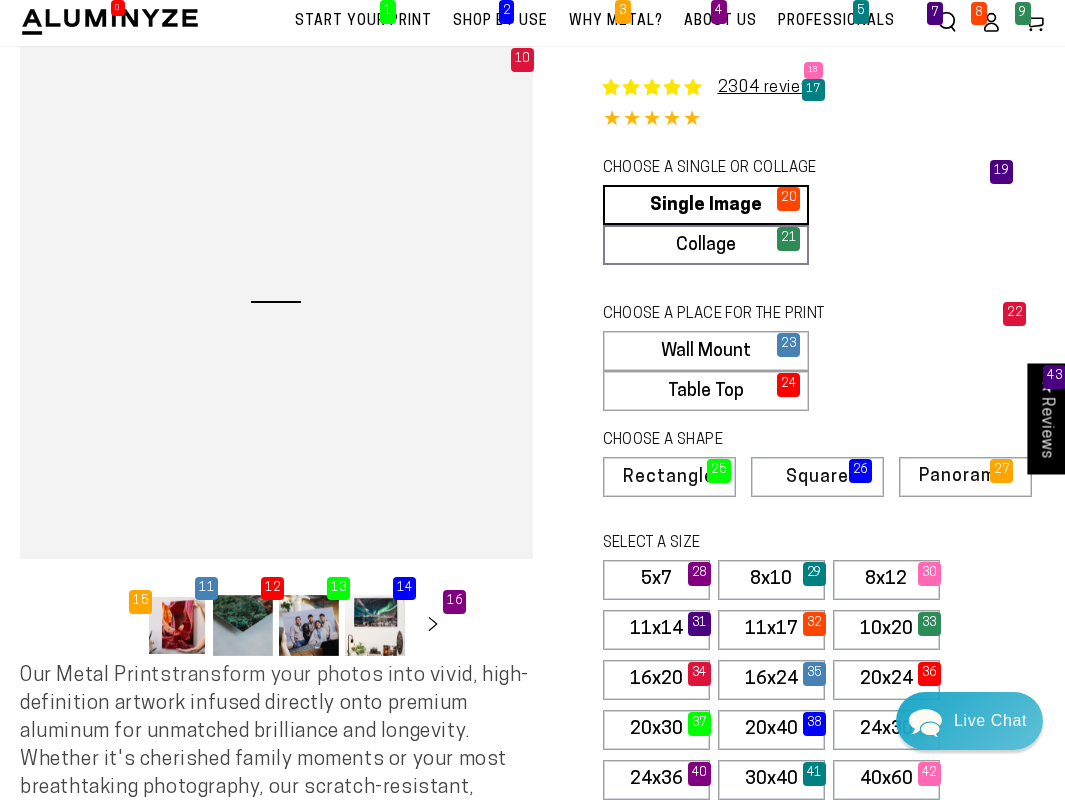 click on "10x20" at bounding box center [886, 630] 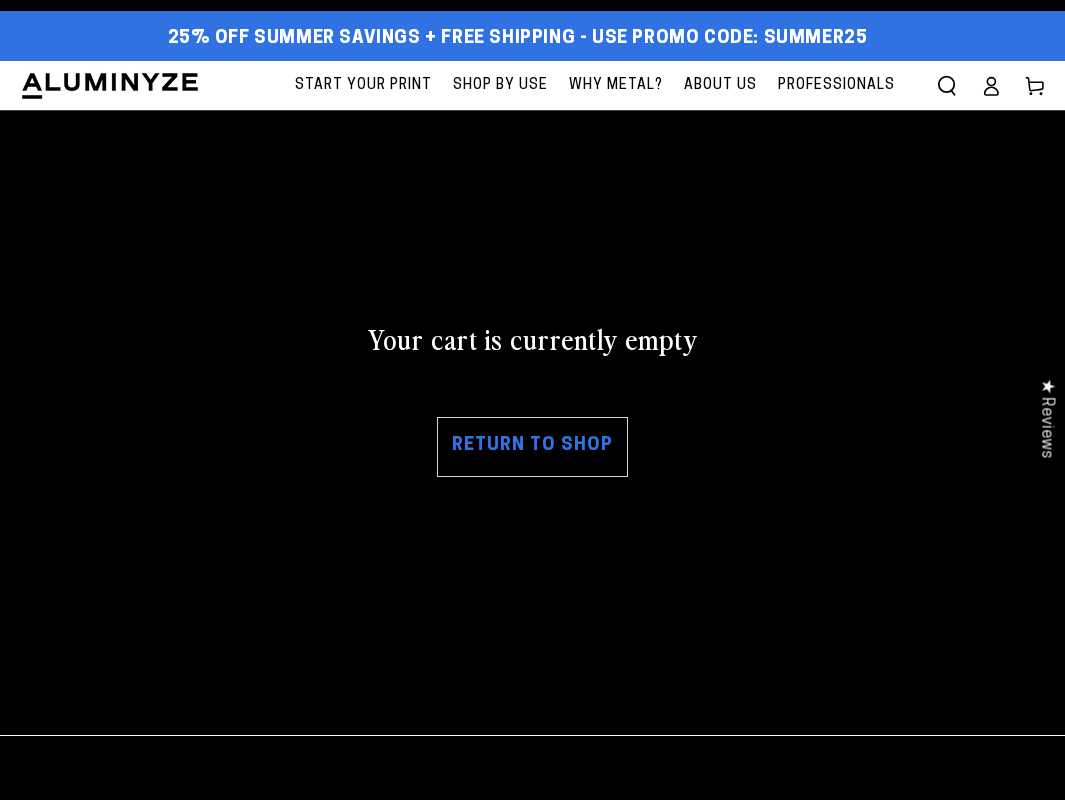 scroll, scrollTop: 0, scrollLeft: 0, axis: both 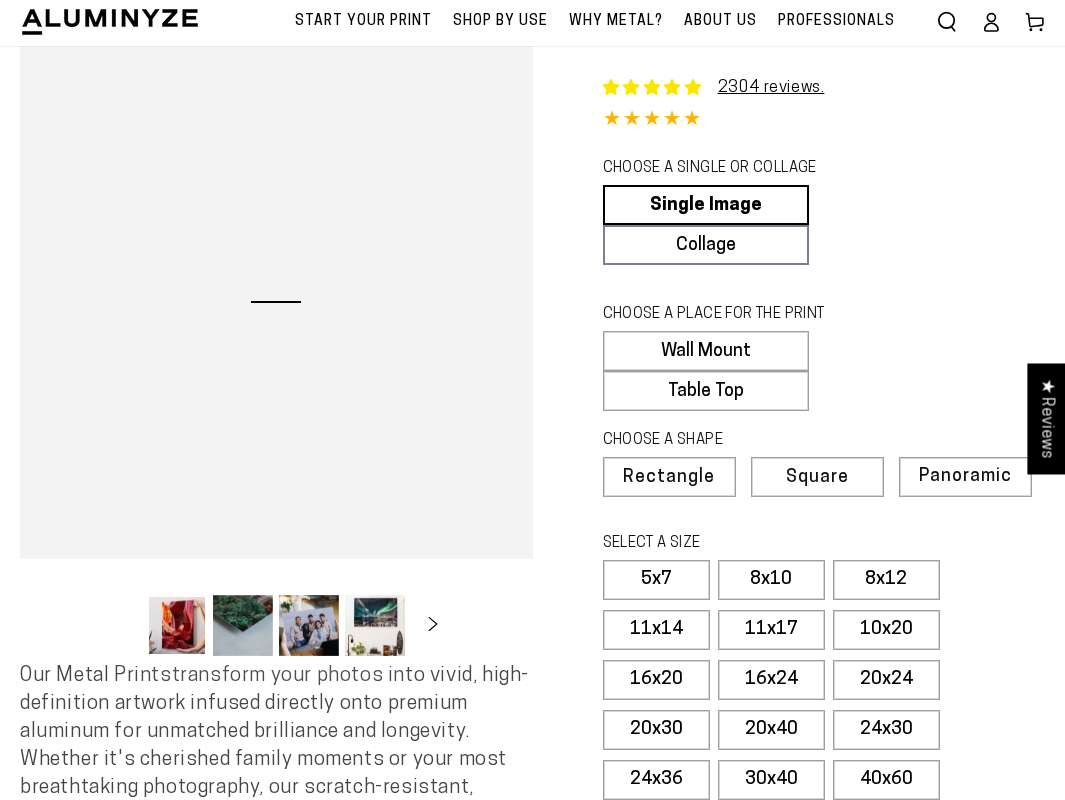 select on "**********" 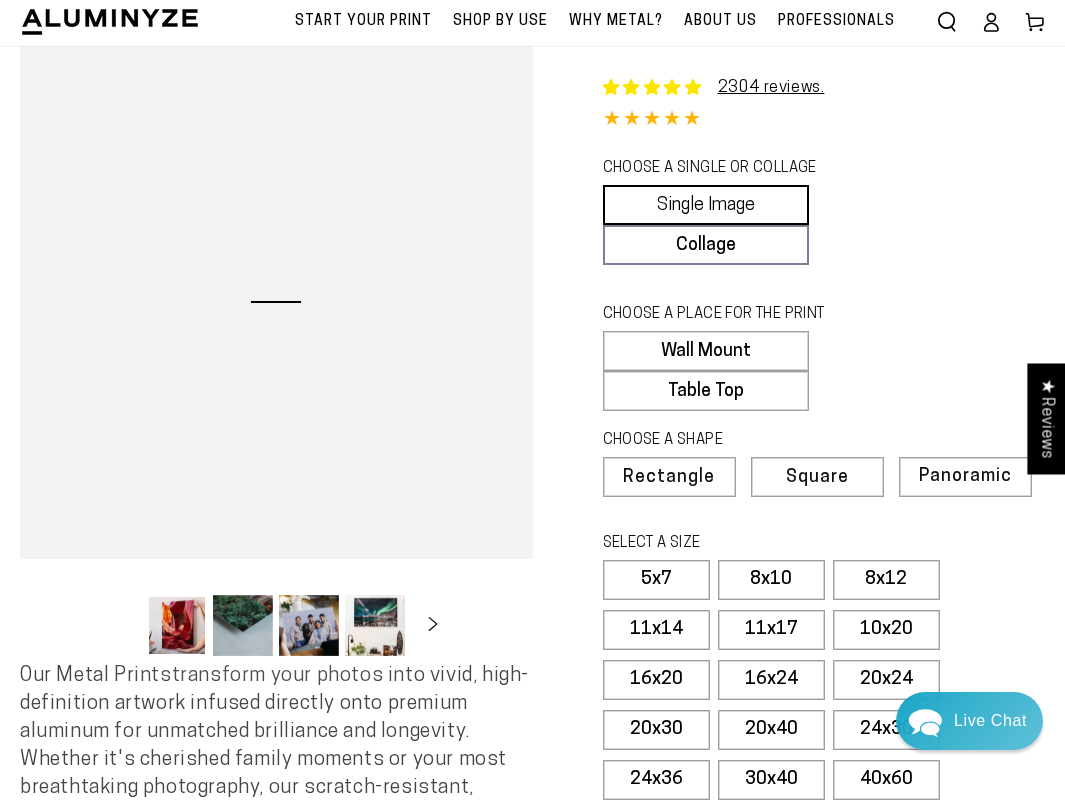 click on "Single Image" at bounding box center [706, 205] 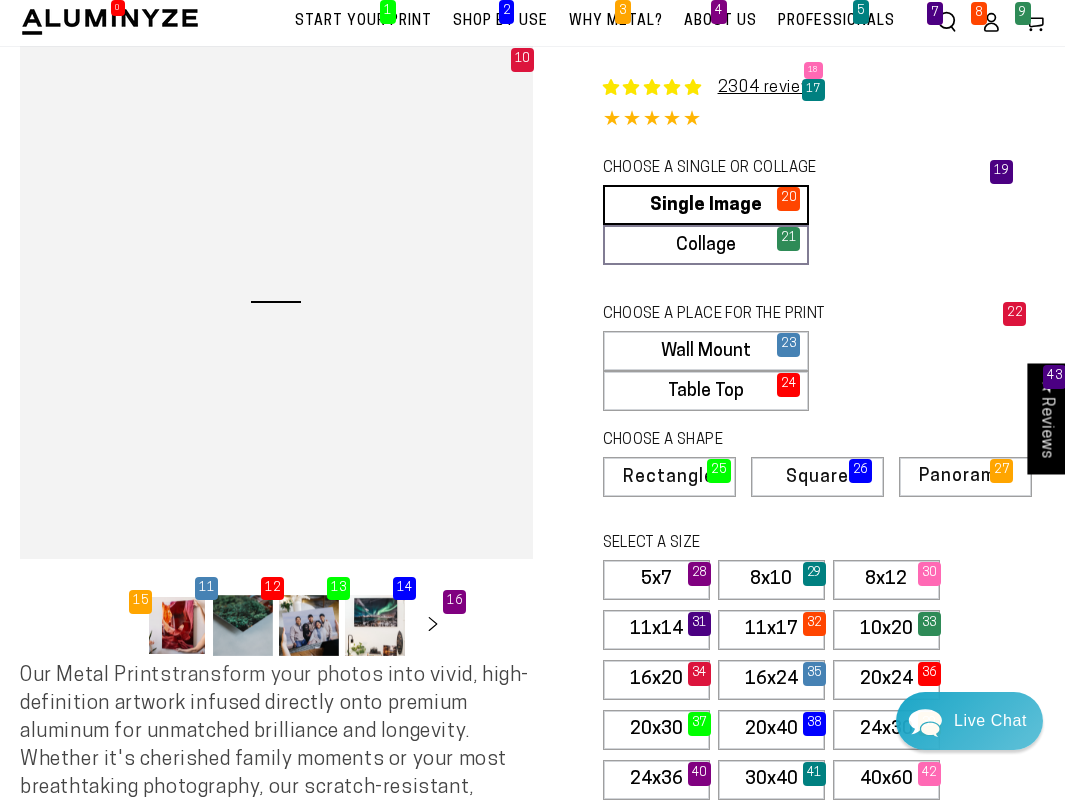 click on "10x20" at bounding box center [886, 630] 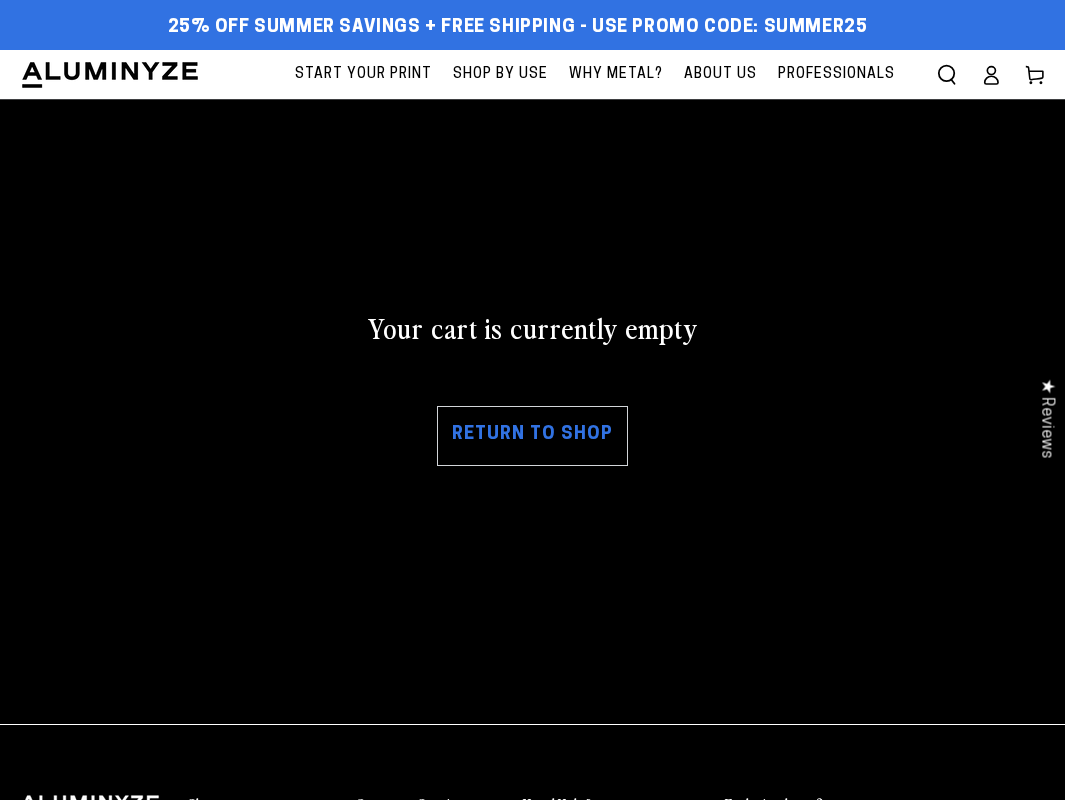 scroll, scrollTop: 0, scrollLeft: 0, axis: both 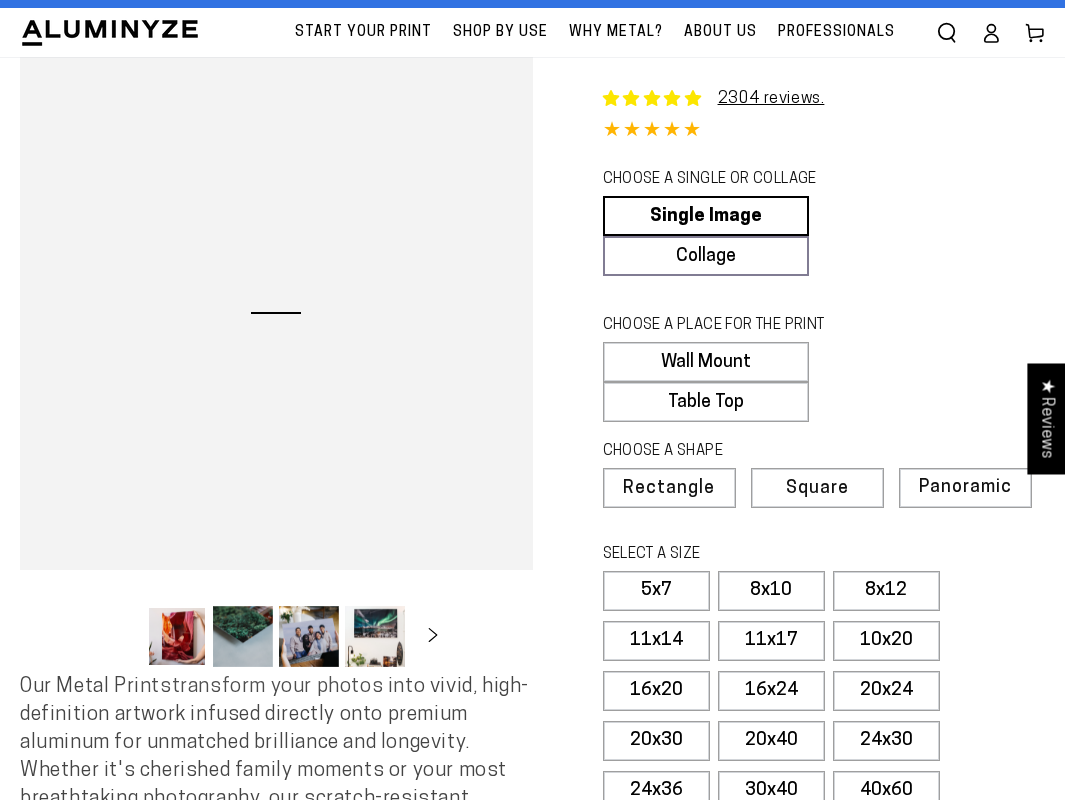 select on "**********" 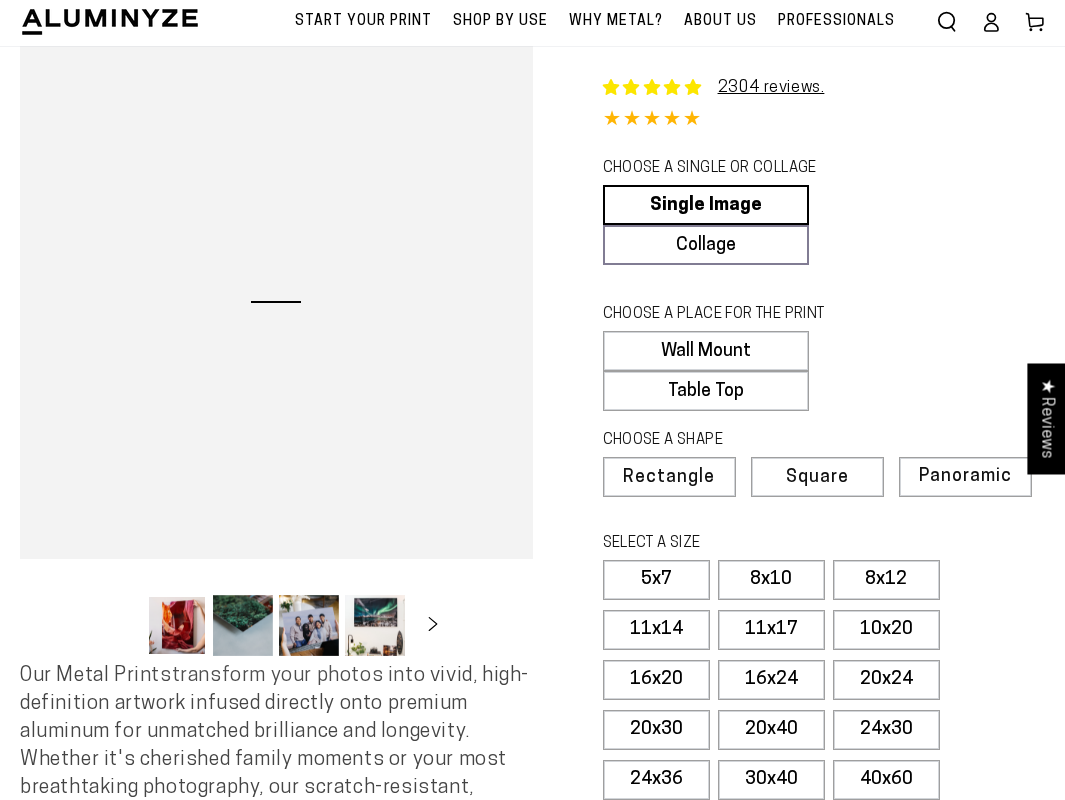 scroll, scrollTop: 0, scrollLeft: 0, axis: both 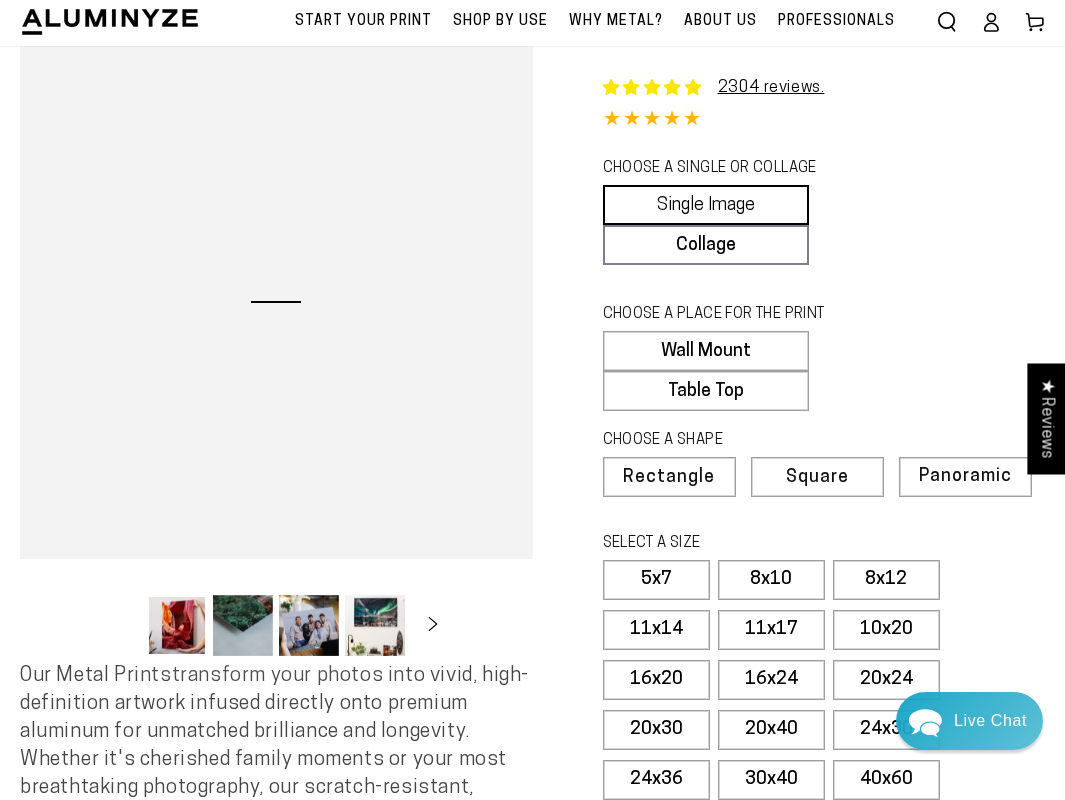 click on "Single Image" at bounding box center [706, 205] 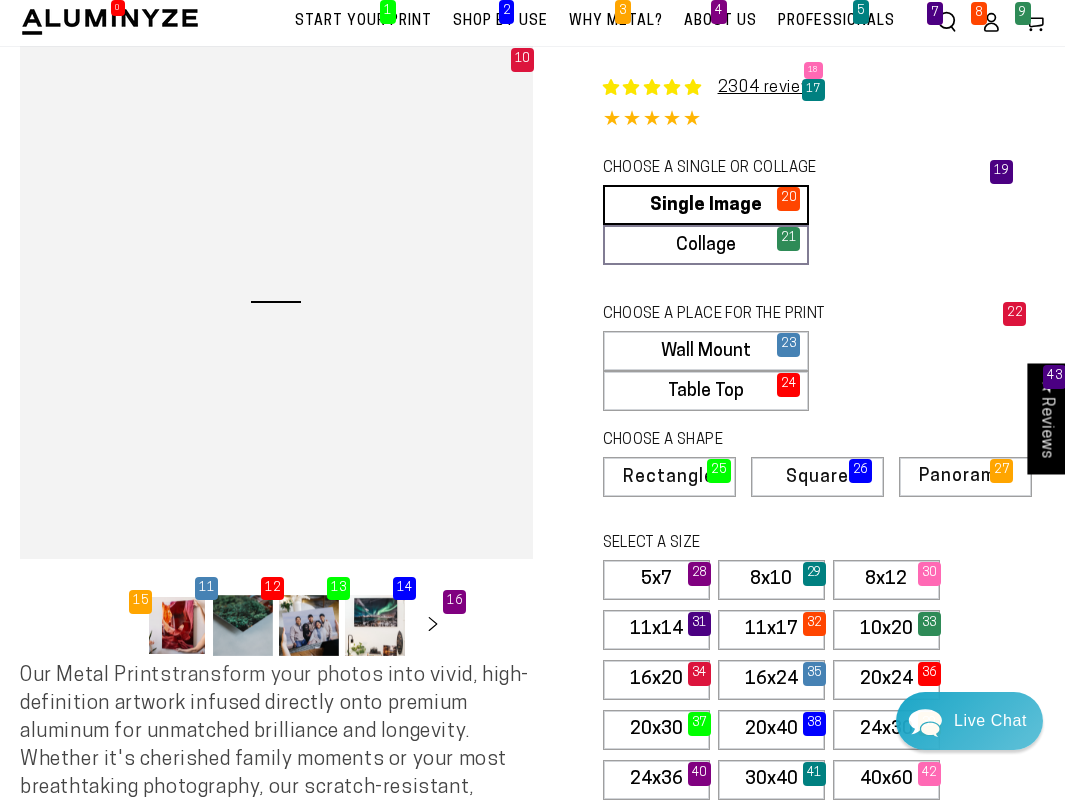 click on "10x20" at bounding box center [886, 630] 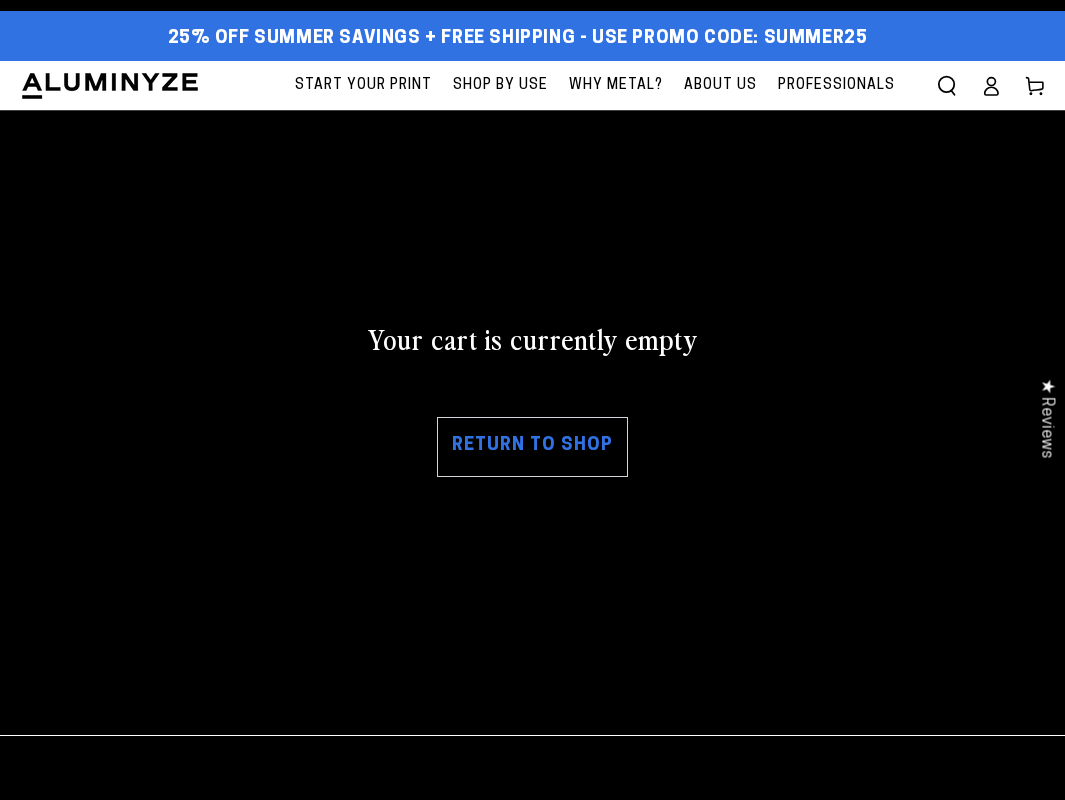scroll, scrollTop: 0, scrollLeft: 0, axis: both 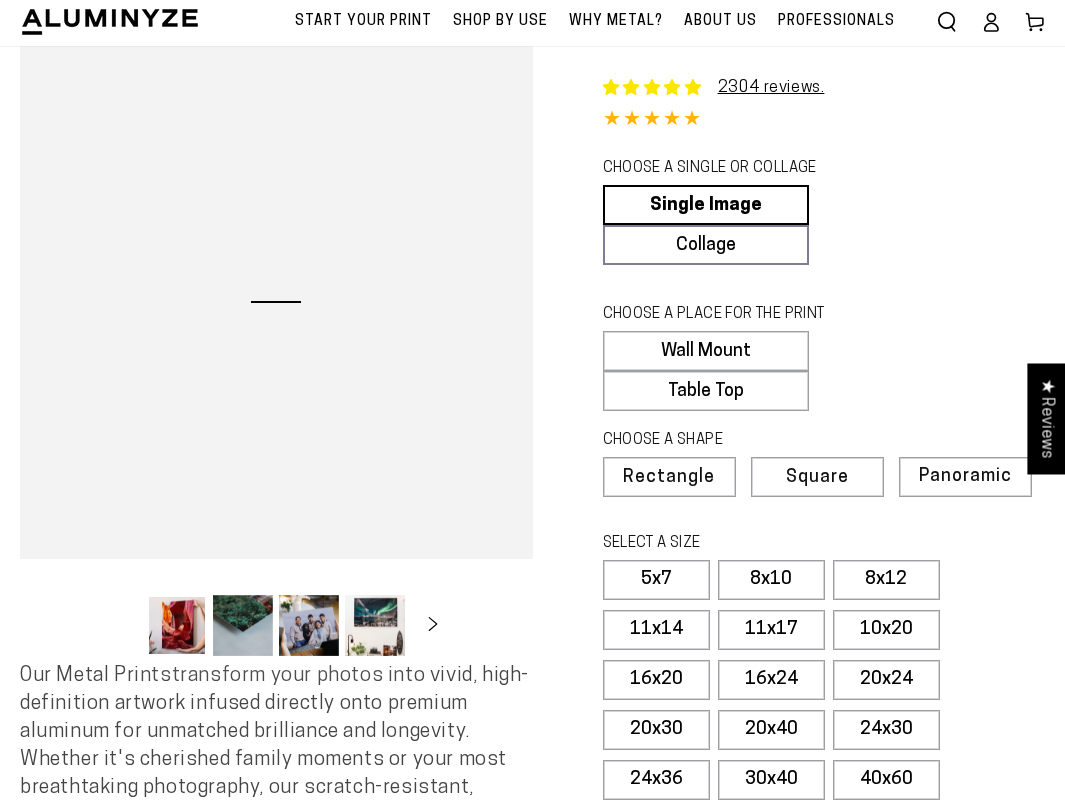select on "**********" 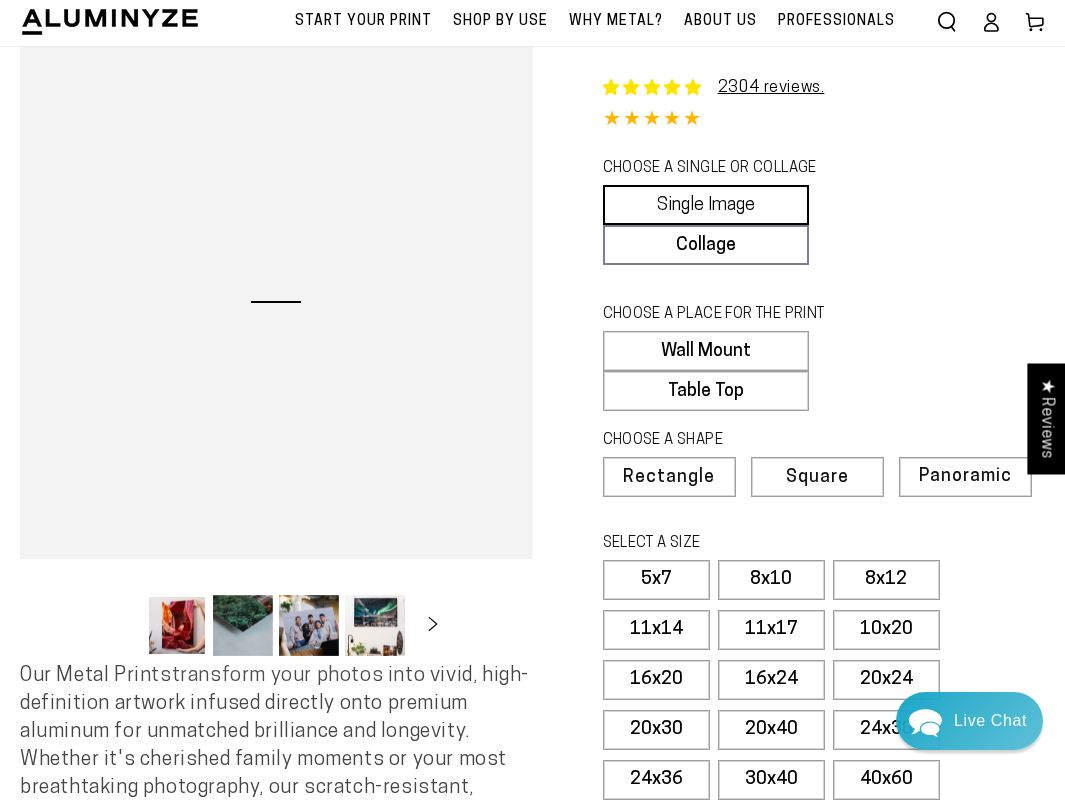 click on "Single Image" at bounding box center [706, 205] 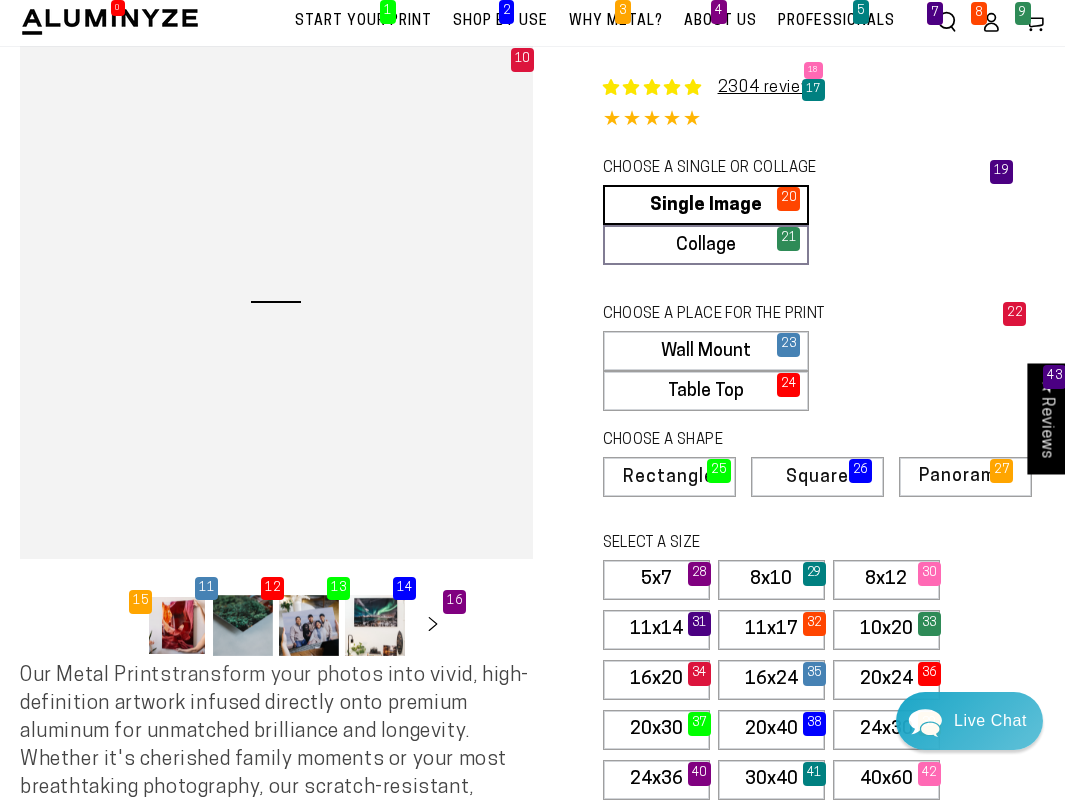 click on "10x20" at bounding box center [886, 630] 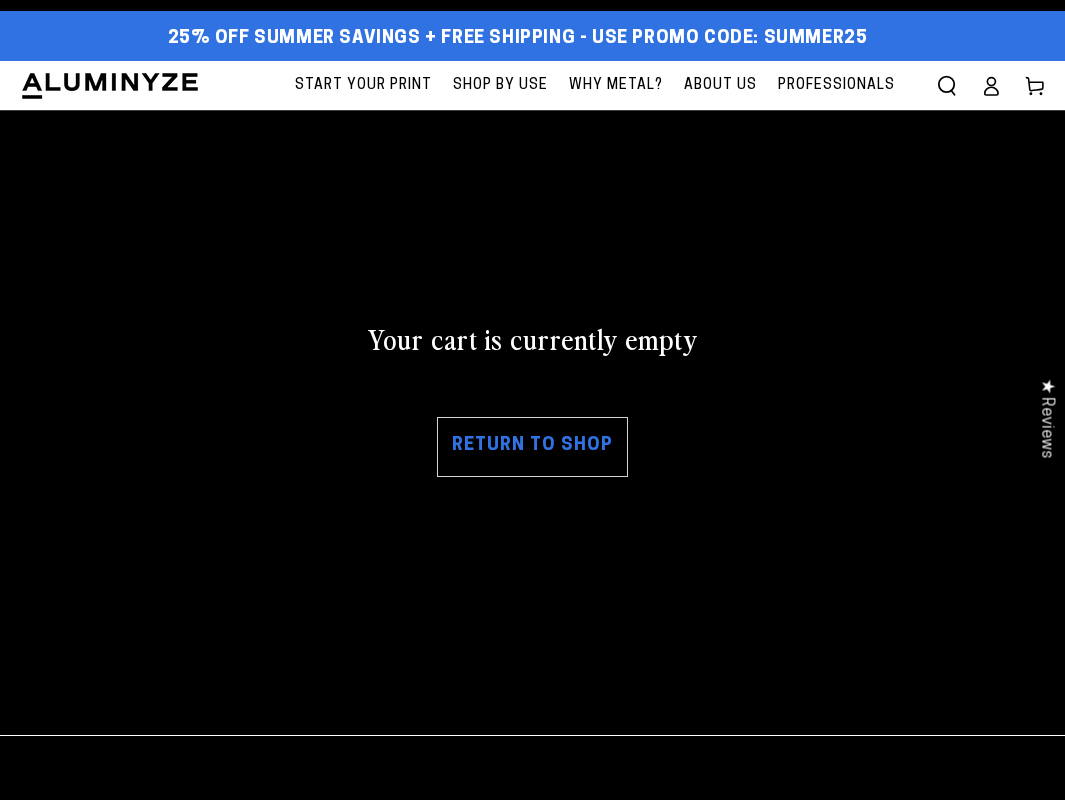 scroll, scrollTop: 0, scrollLeft: 0, axis: both 